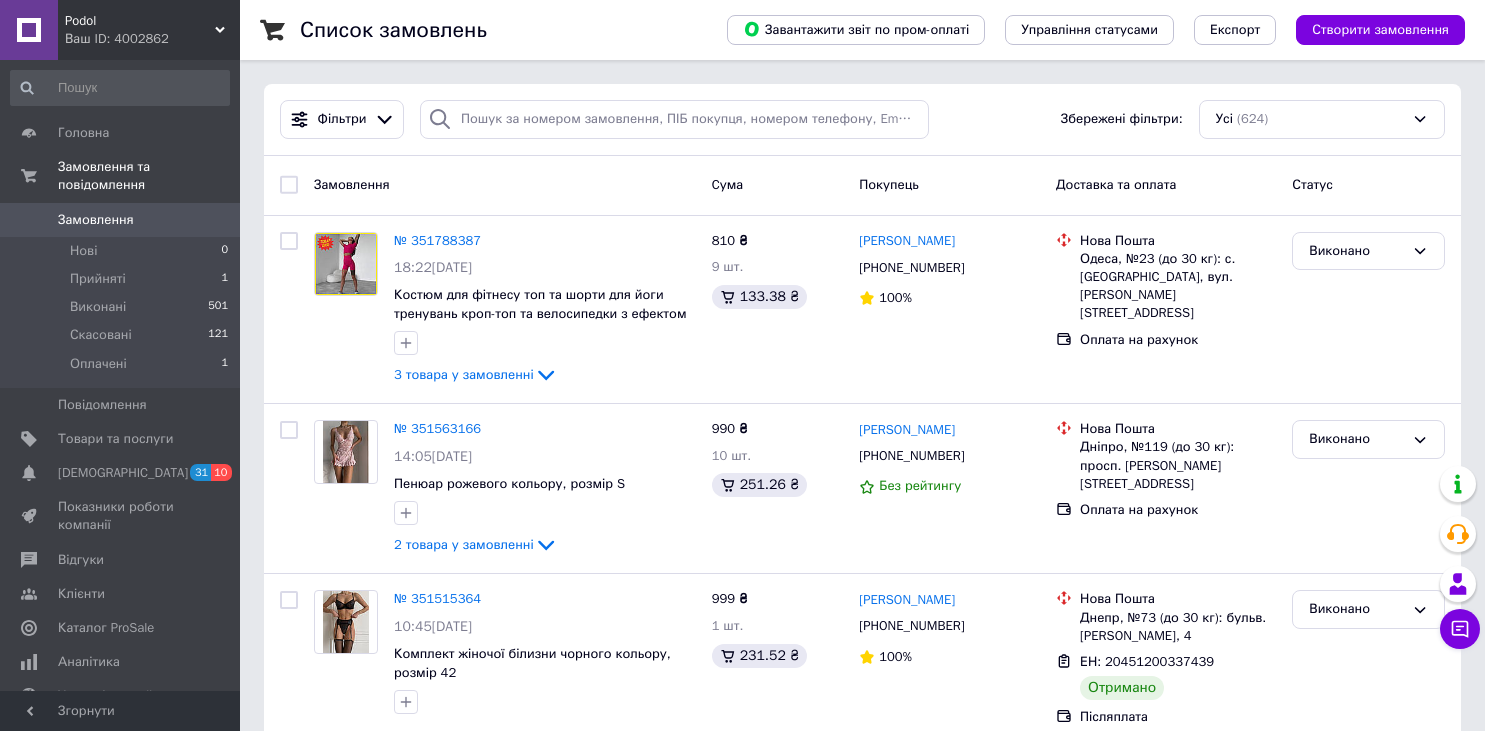 scroll, scrollTop: 0, scrollLeft: 0, axis: both 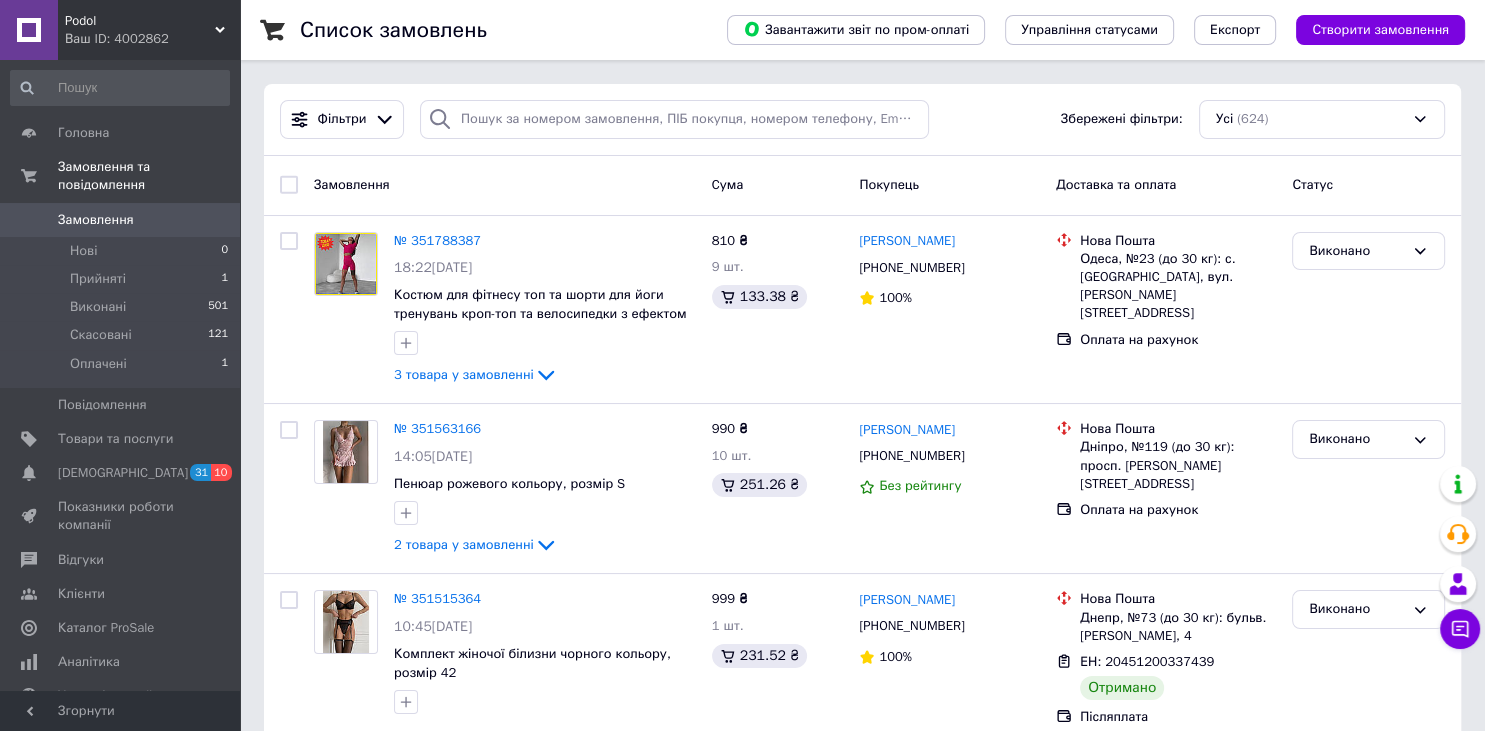 click on "Замовлення" at bounding box center (121, 220) 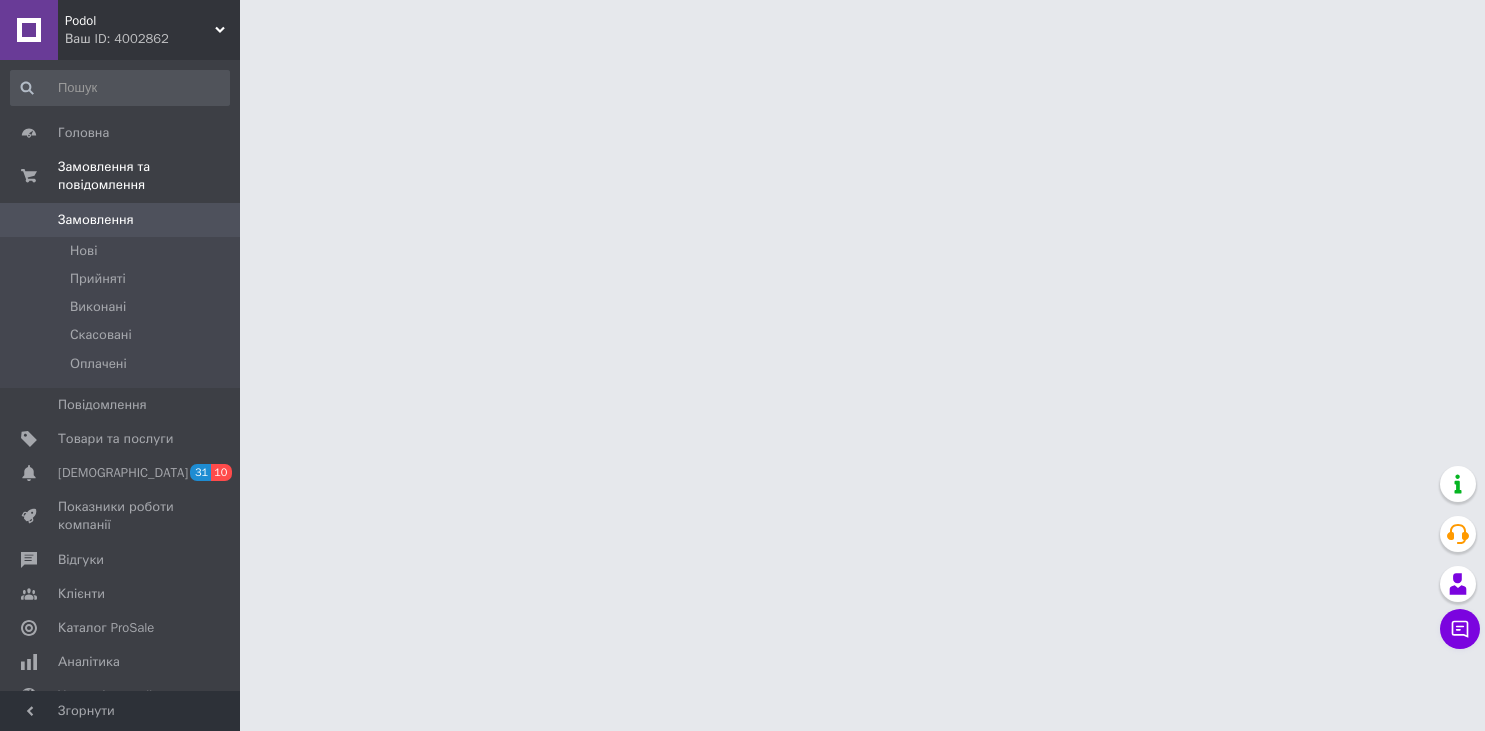 scroll, scrollTop: 0, scrollLeft: 0, axis: both 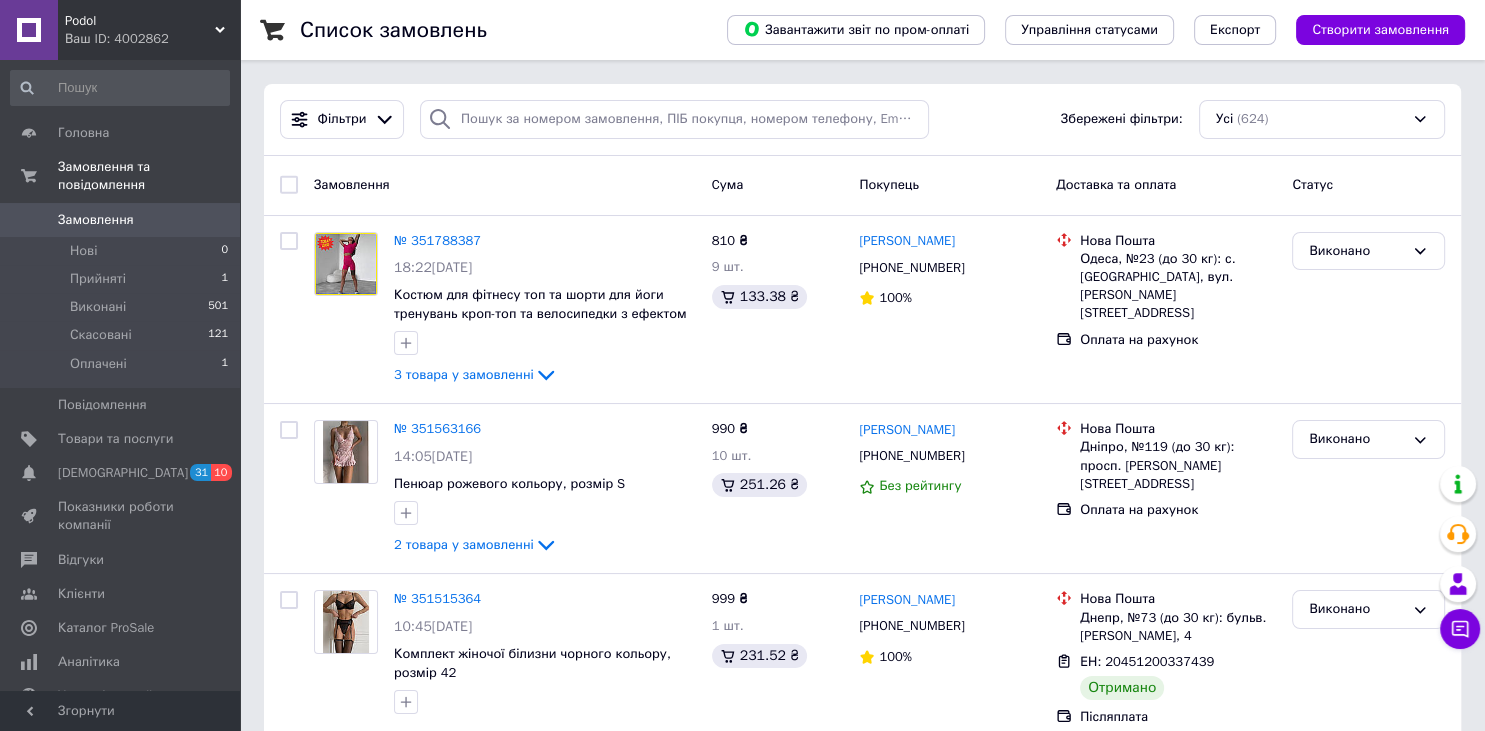 click on "Замовлення" at bounding box center [96, 220] 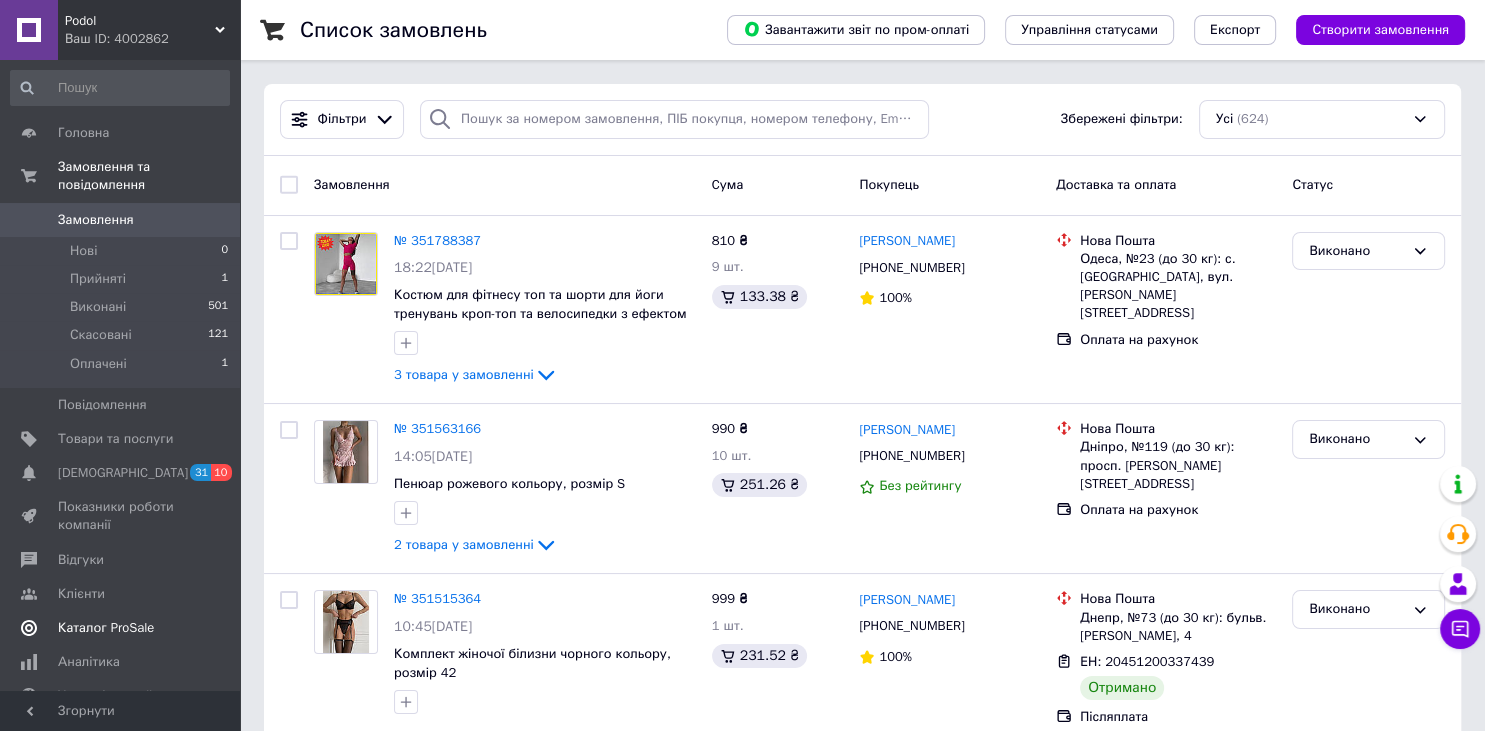 click on "Каталог ProSale" at bounding box center [106, 628] 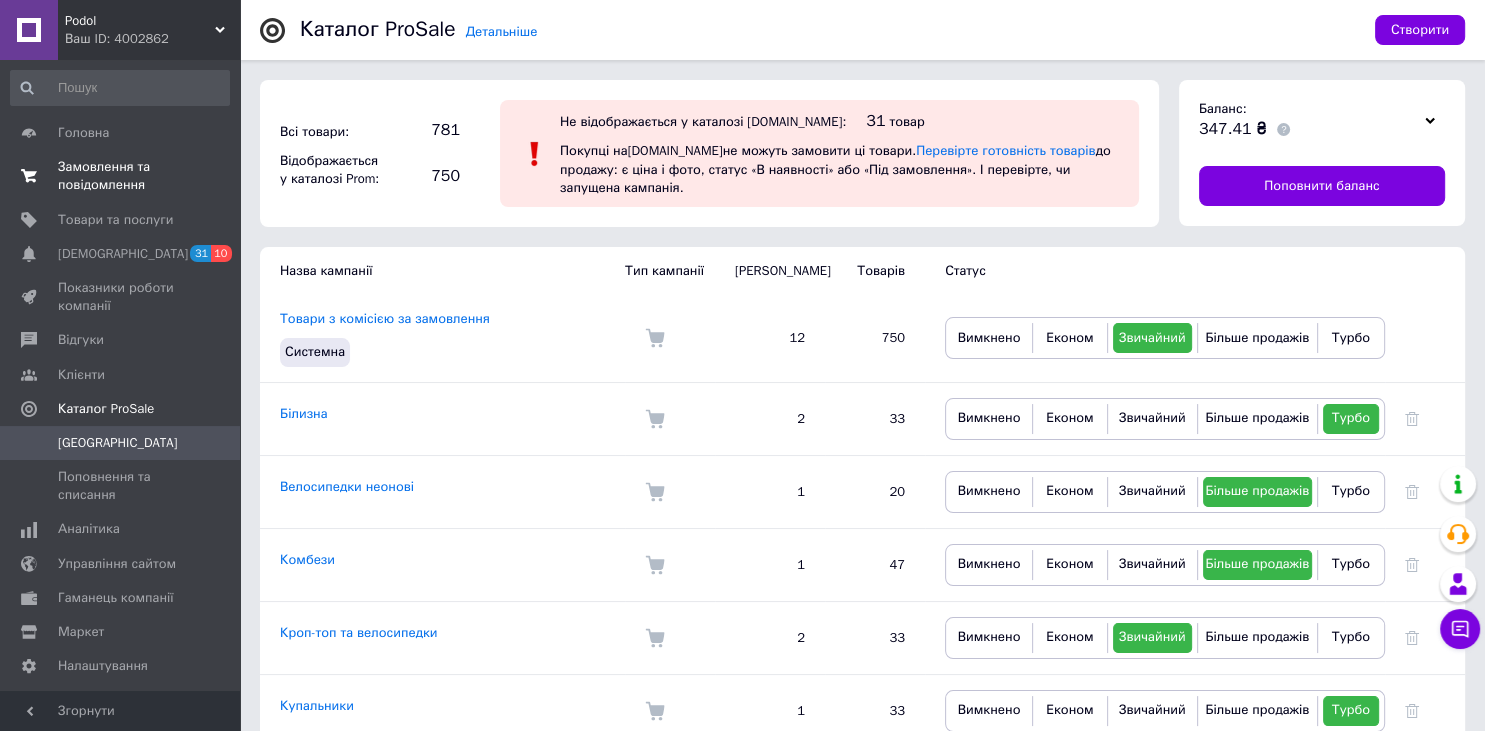 click on "Замовлення та повідомлення" at bounding box center (121, 176) 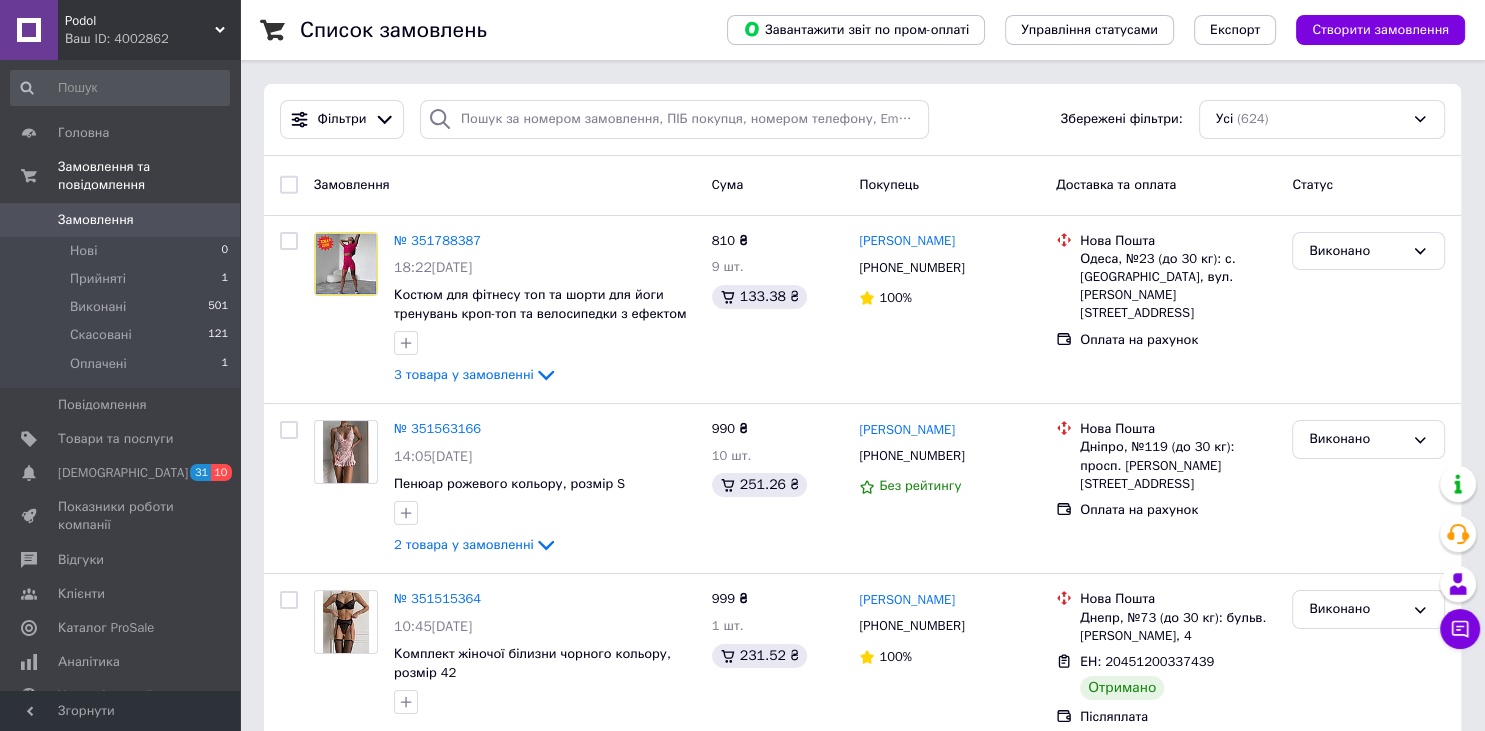 click on "Замовлення" at bounding box center (96, 220) 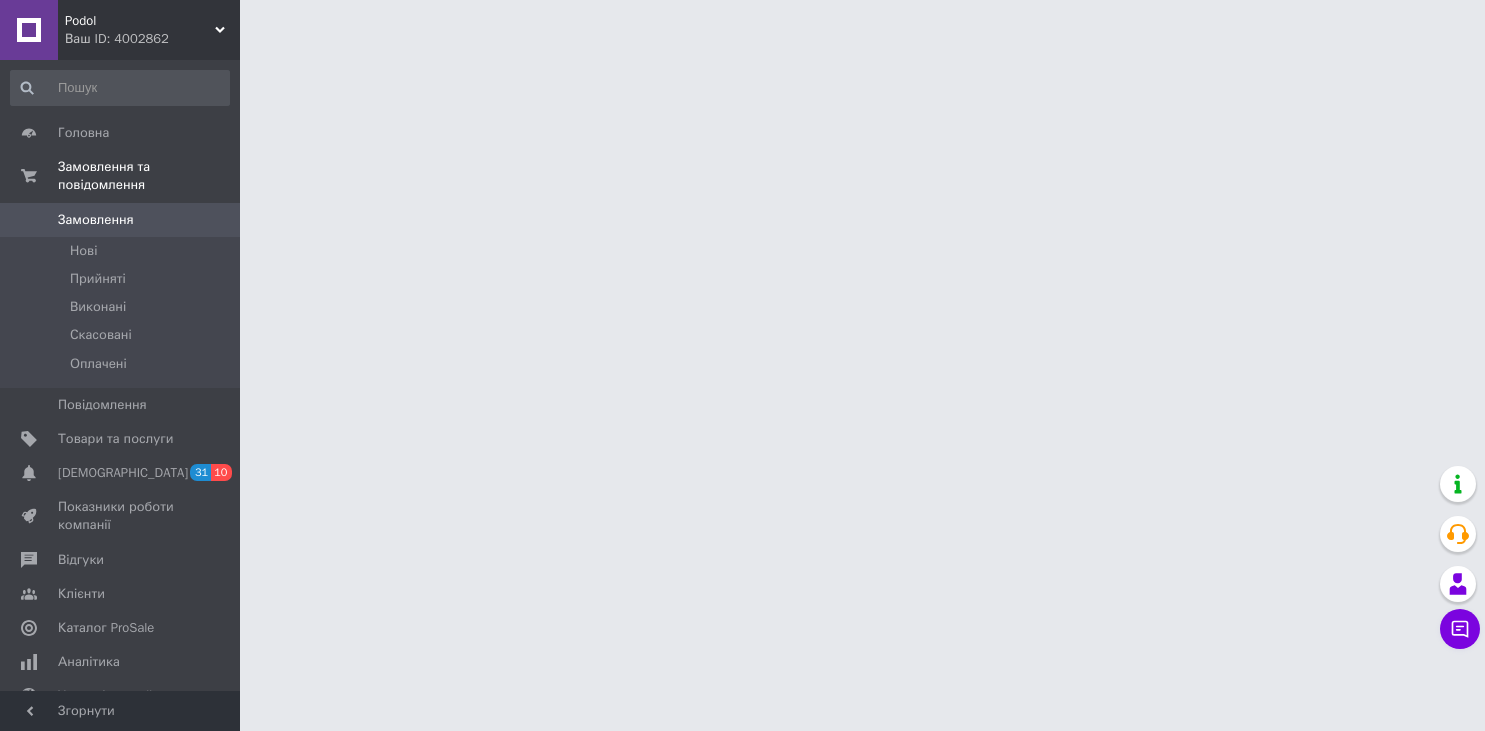 scroll, scrollTop: 0, scrollLeft: 0, axis: both 